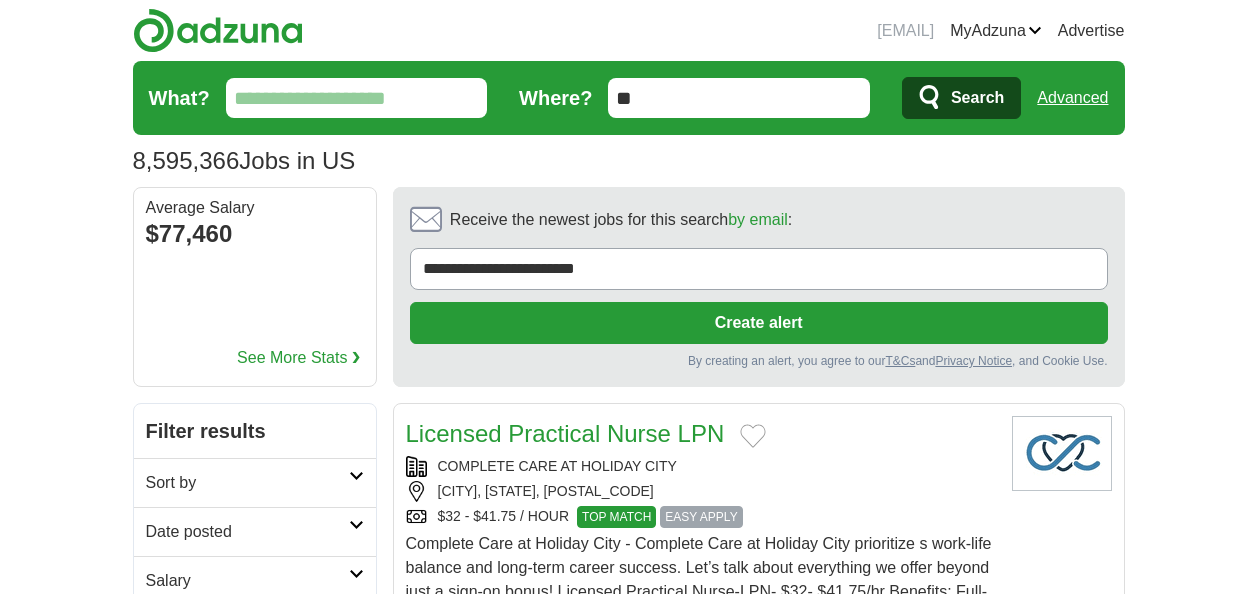 scroll, scrollTop: 0, scrollLeft: 0, axis: both 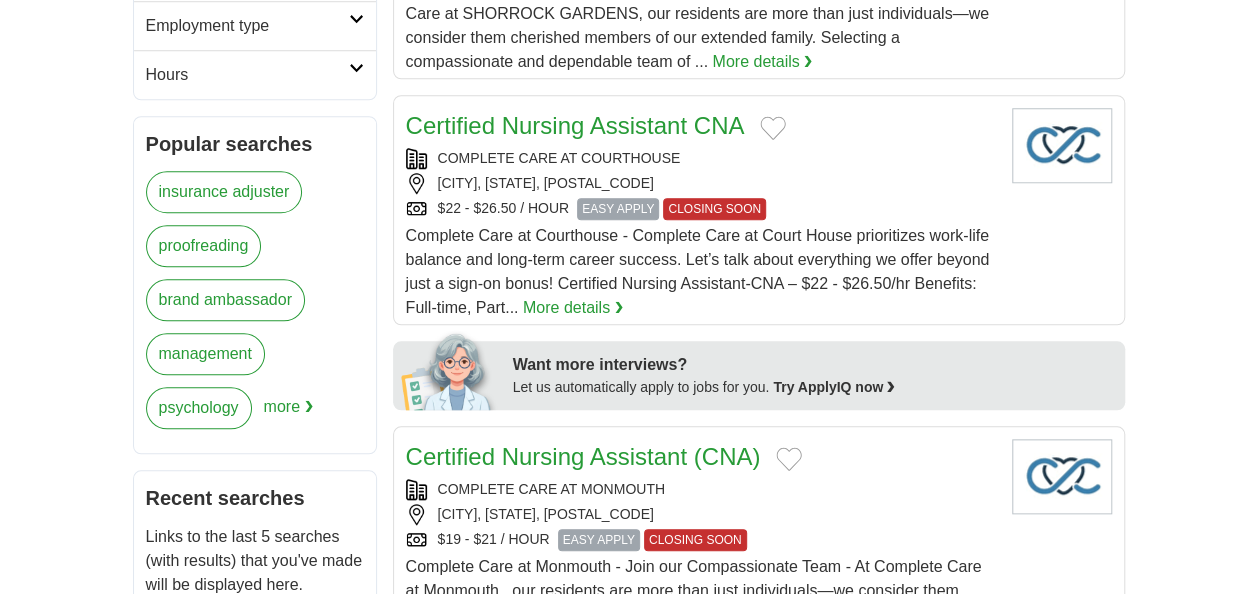 click on "Try ApplyIQ now ❯" at bounding box center [833, 387] 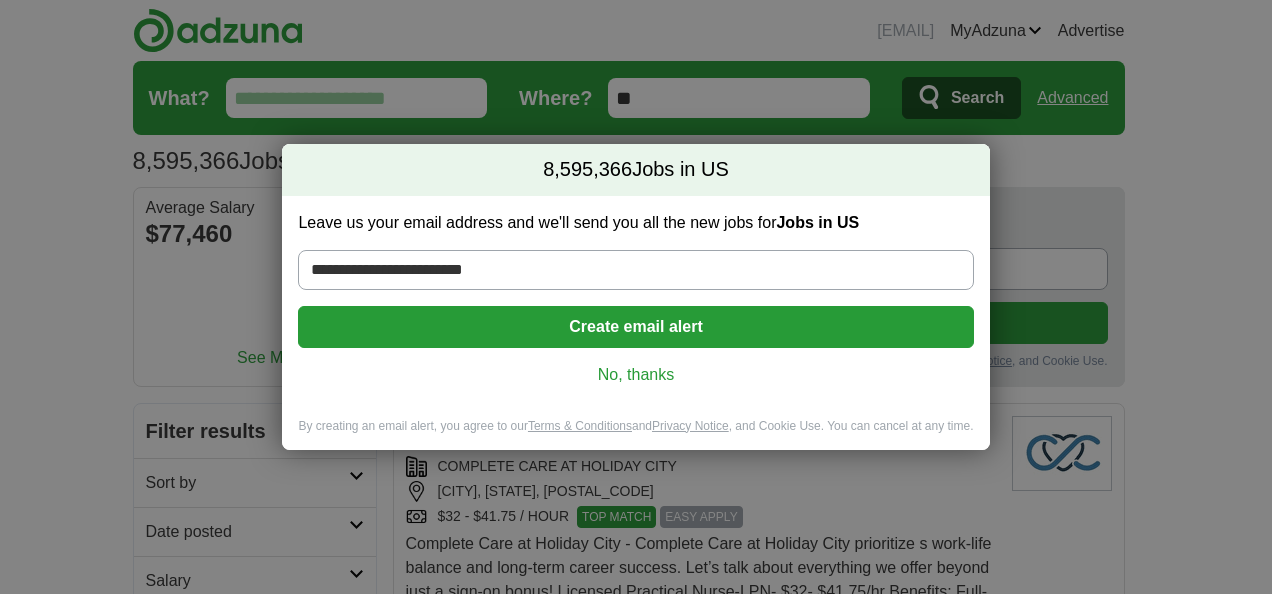 scroll, scrollTop: 800, scrollLeft: 0, axis: vertical 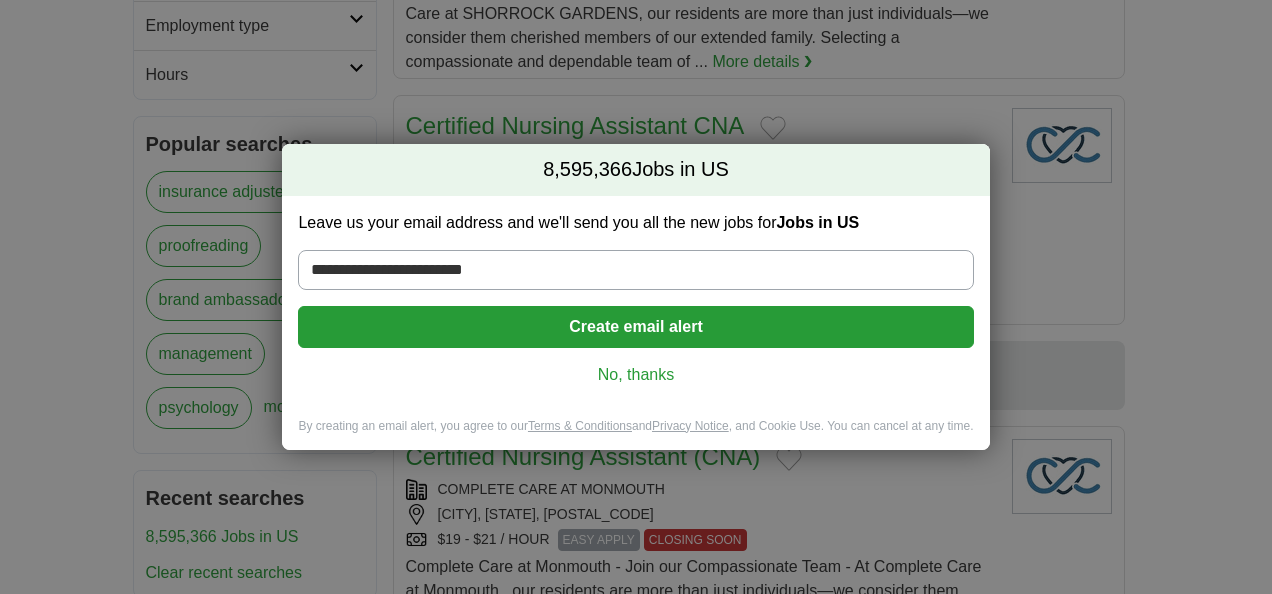 click on "Create email alert" at bounding box center [635, 327] 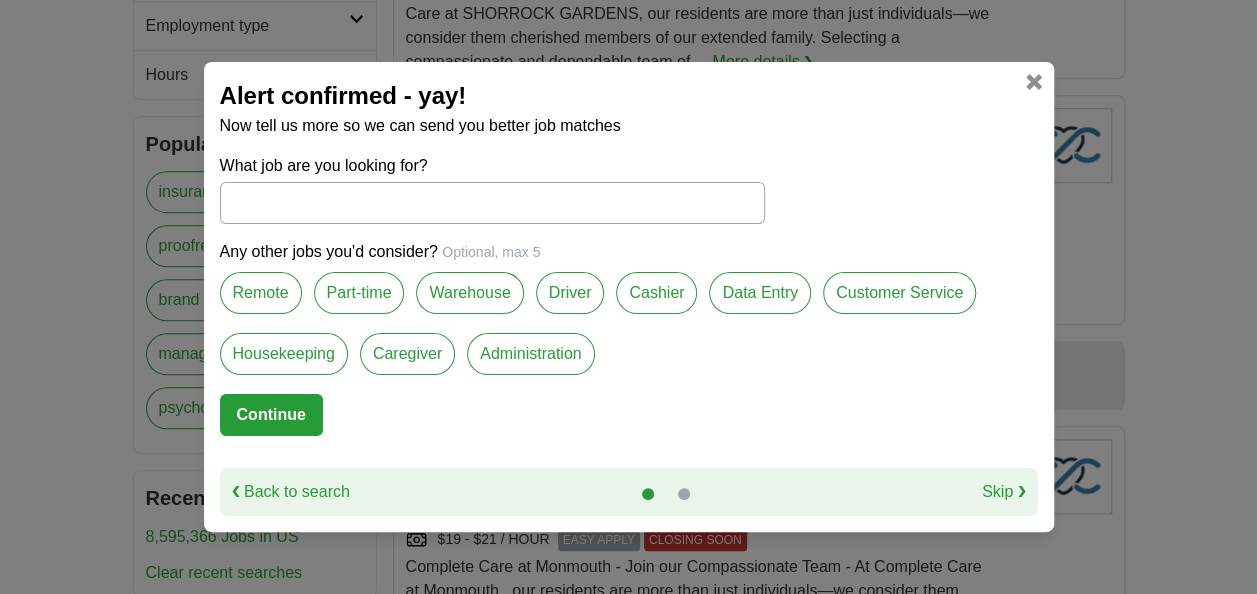 click on "Customer Service" at bounding box center (899, 293) 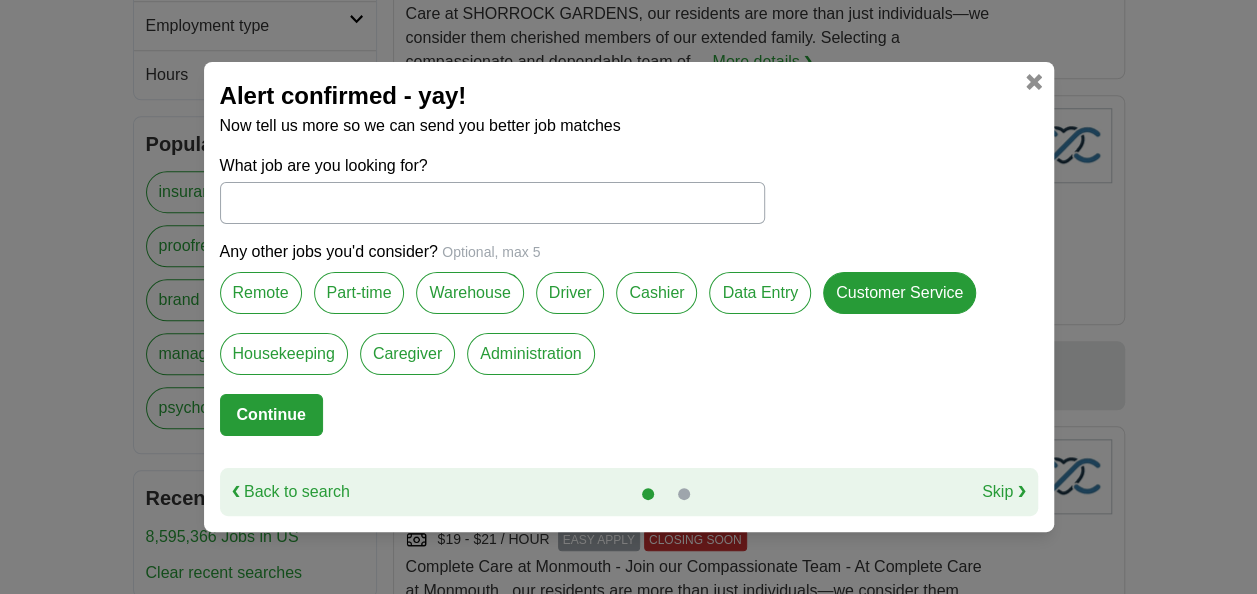 click on "Administration" at bounding box center (530, 354) 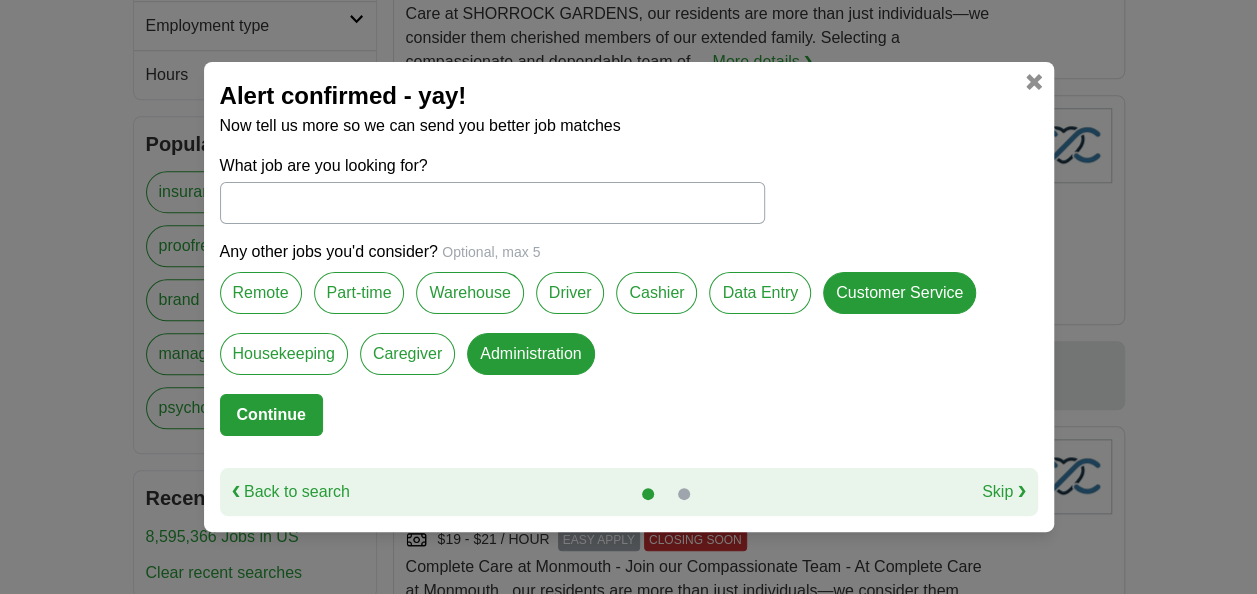 click on "Caregiver" at bounding box center (407, 354) 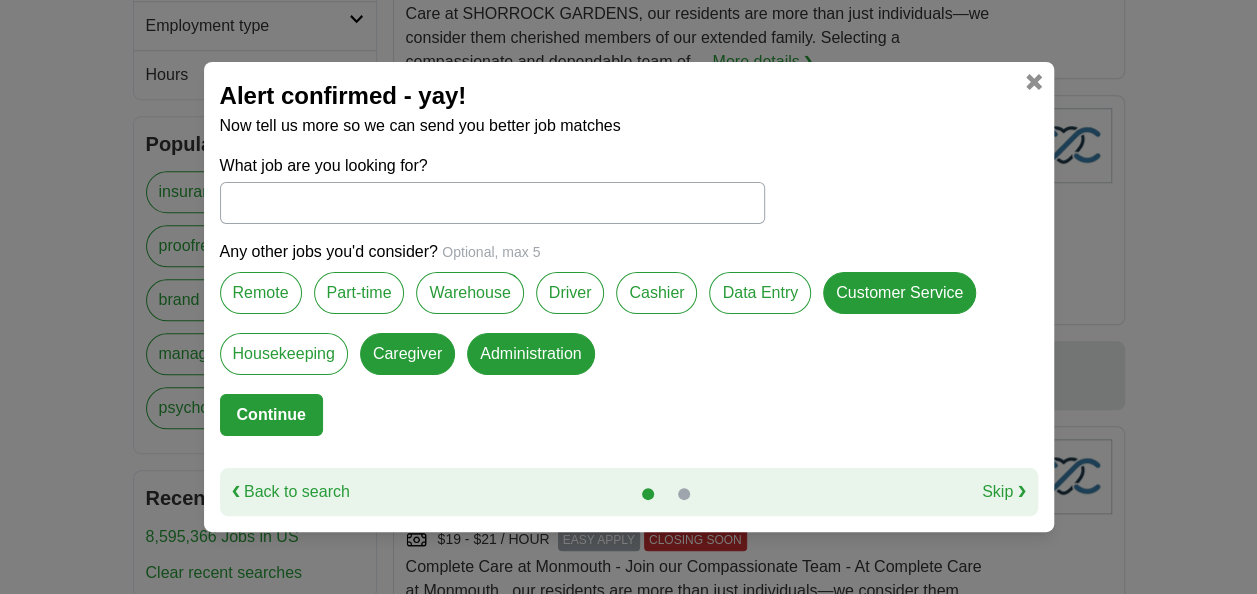 click on "Remote" at bounding box center [261, 293] 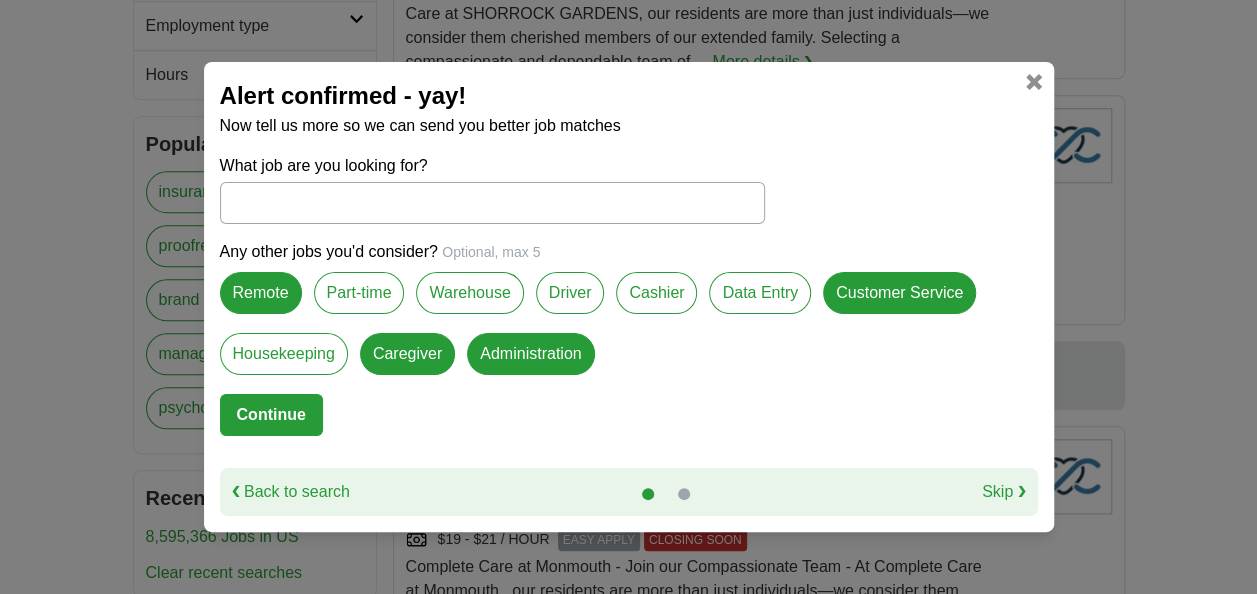 click on "Continue" at bounding box center (271, 415) 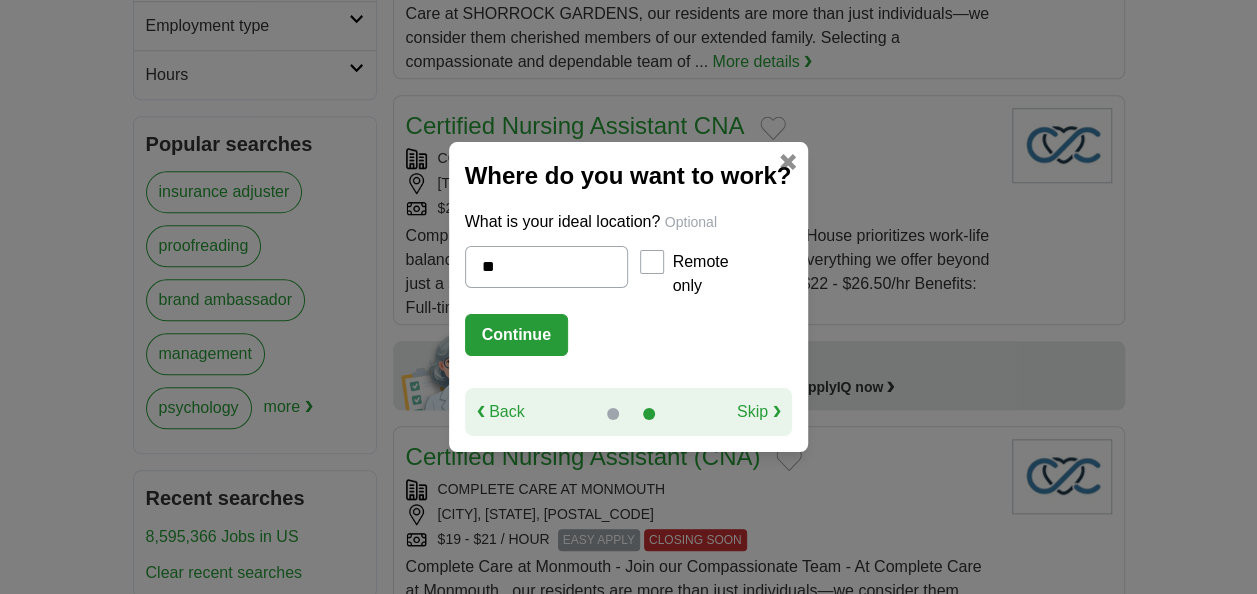 click on "**" at bounding box center [547, 267] 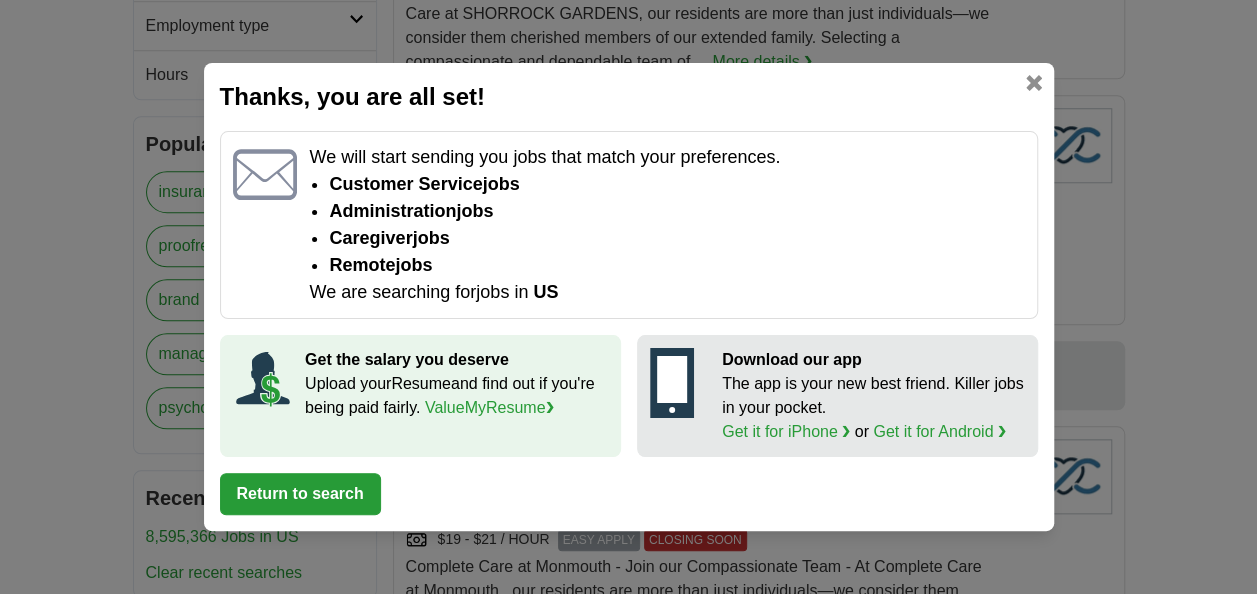 click on "ValueMyResume  ❯" at bounding box center [489, 407] 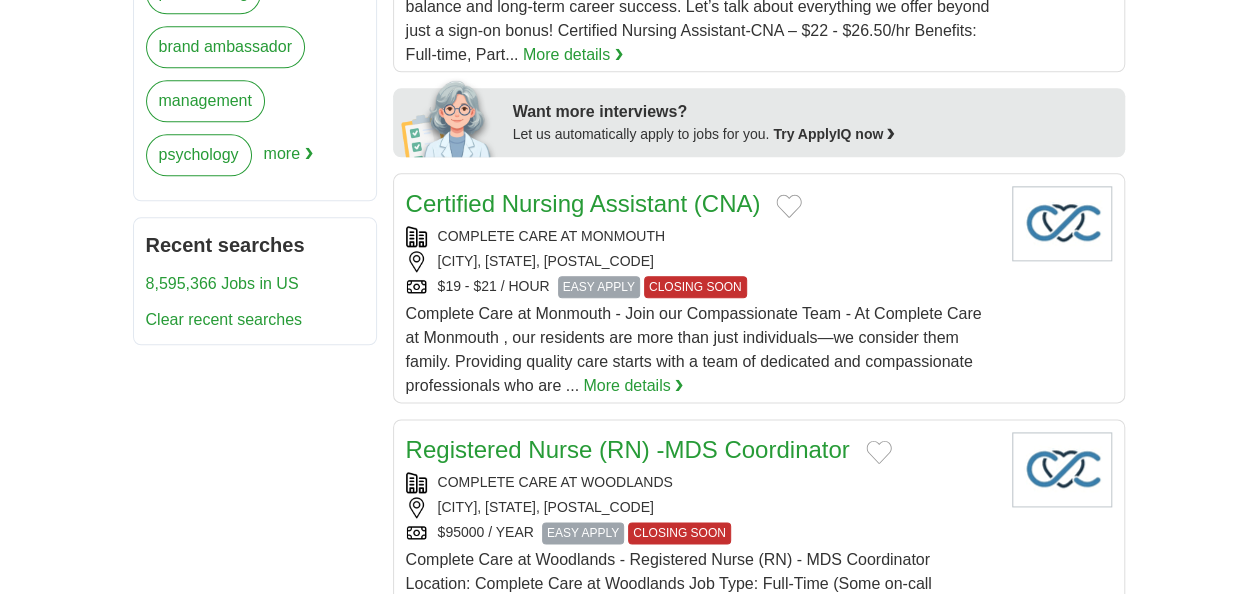 scroll, scrollTop: 1146, scrollLeft: 0, axis: vertical 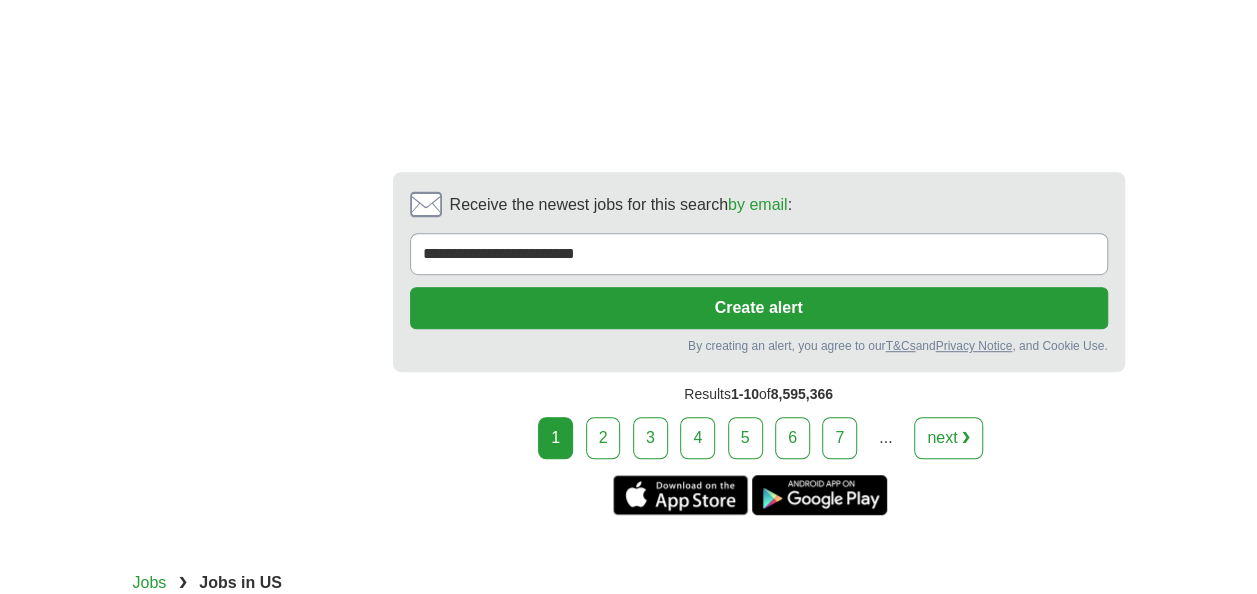 click on "2" at bounding box center (603, 438) 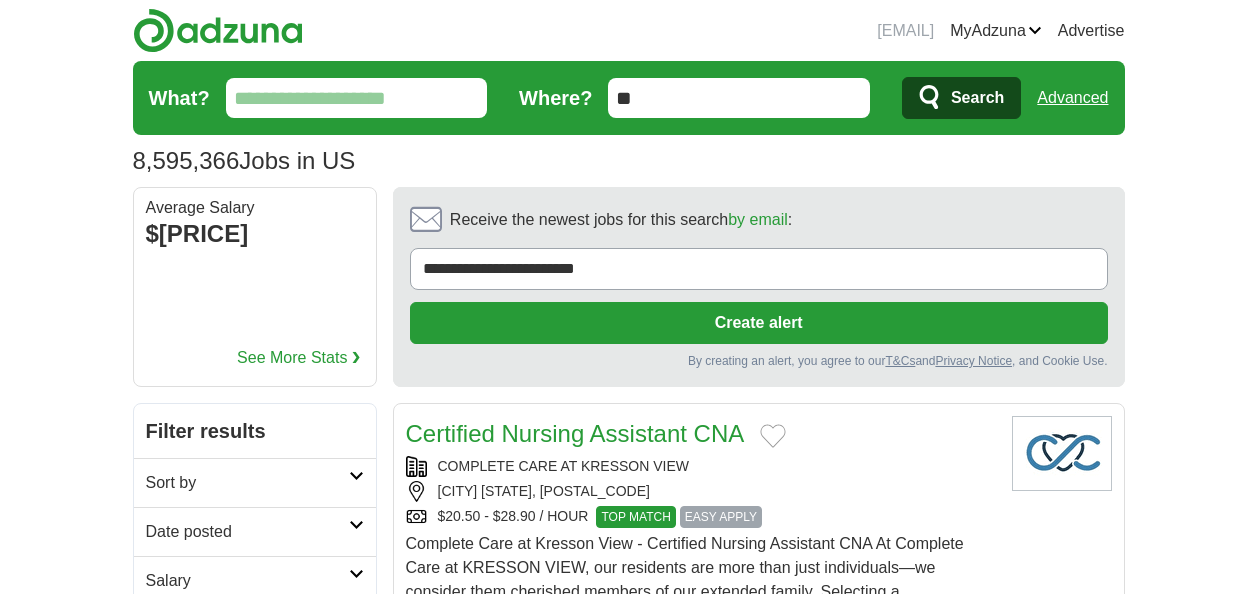 scroll, scrollTop: 0, scrollLeft: 0, axis: both 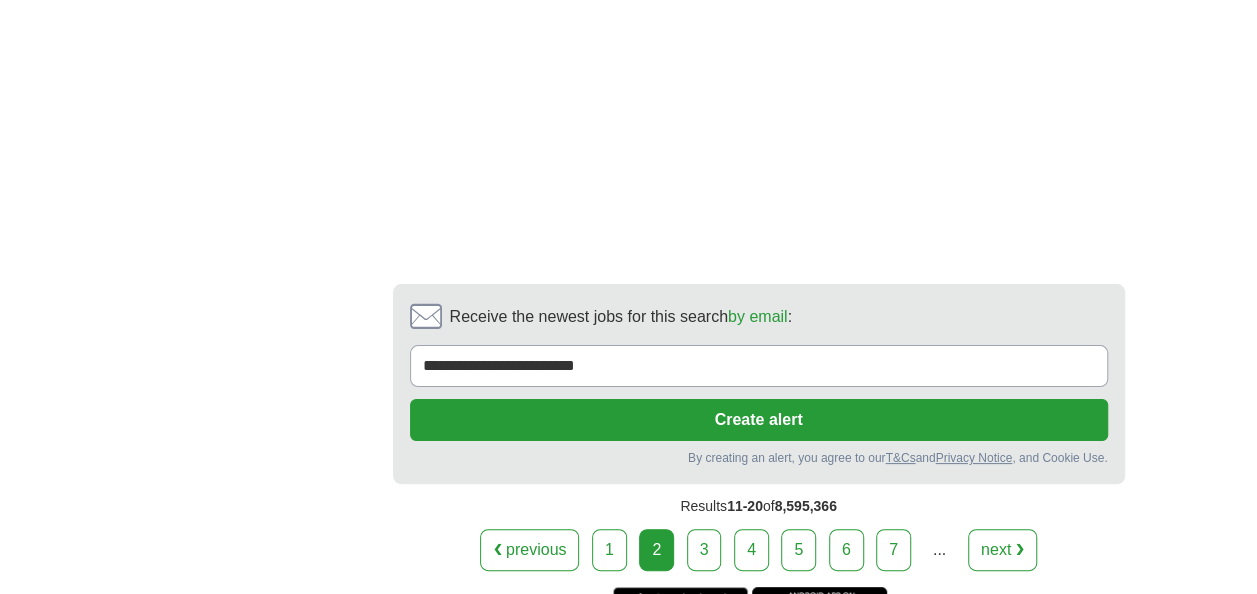 click on "3" at bounding box center [704, 550] 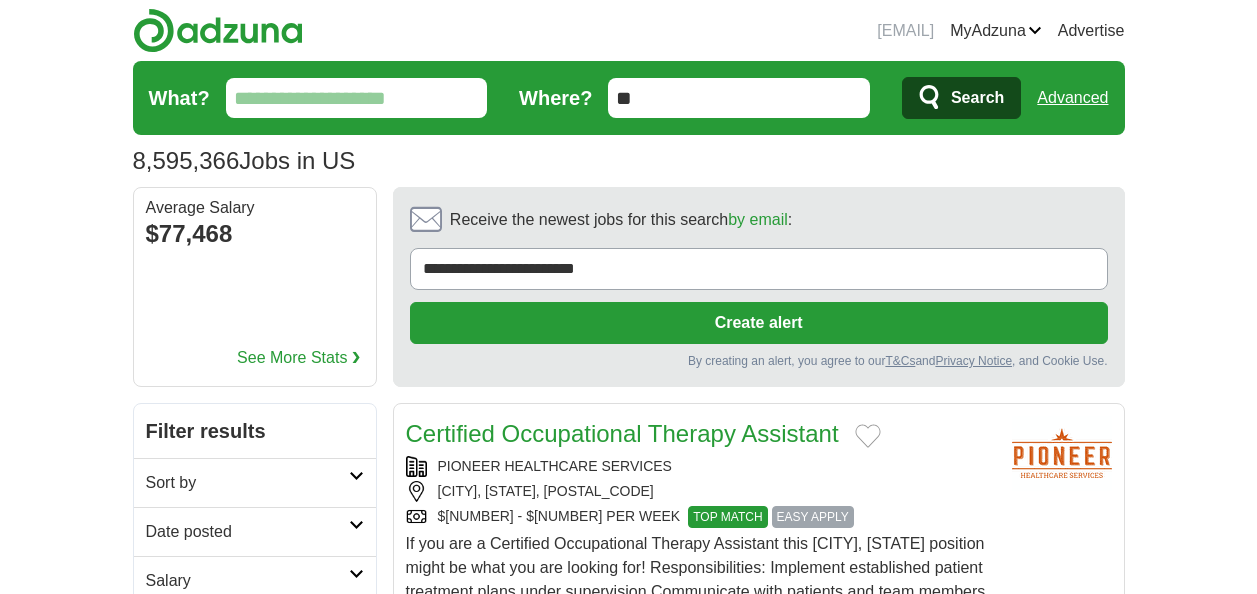 scroll, scrollTop: 0, scrollLeft: 0, axis: both 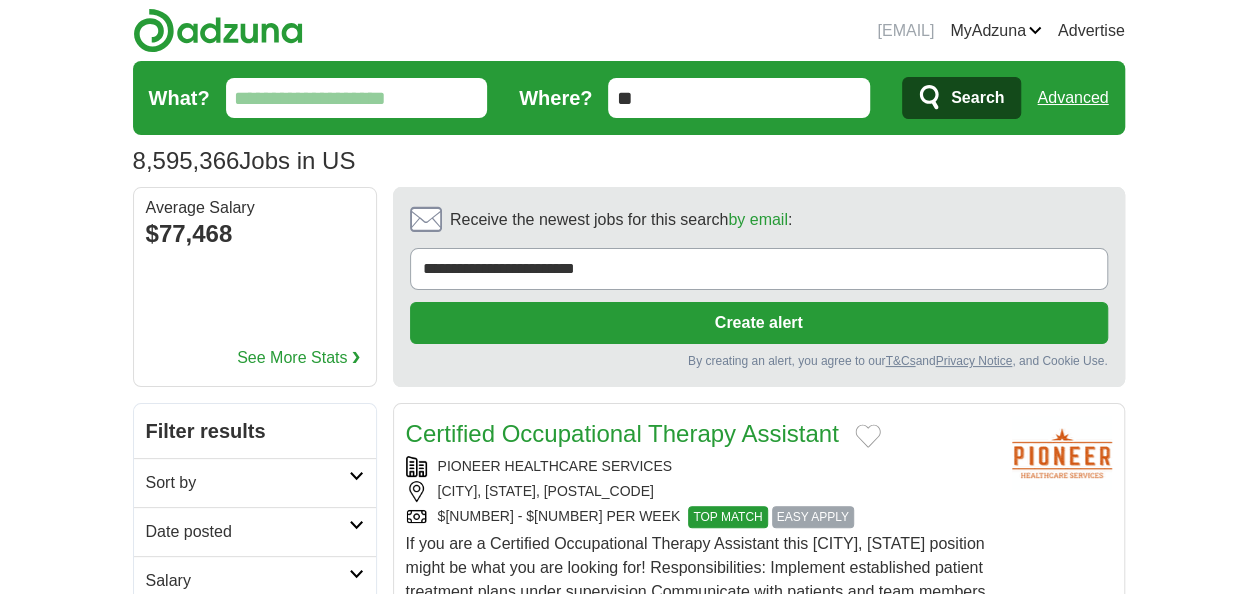 click on "If you are a Certified Occupational Therapy Assistant this Rock Springs, WY position might be what you are looking for! Responsibilities: Implement established patient treatment plans under supervision Communicate with patients and team members Develop ...
More details ❯" at bounding box center [701, 580] 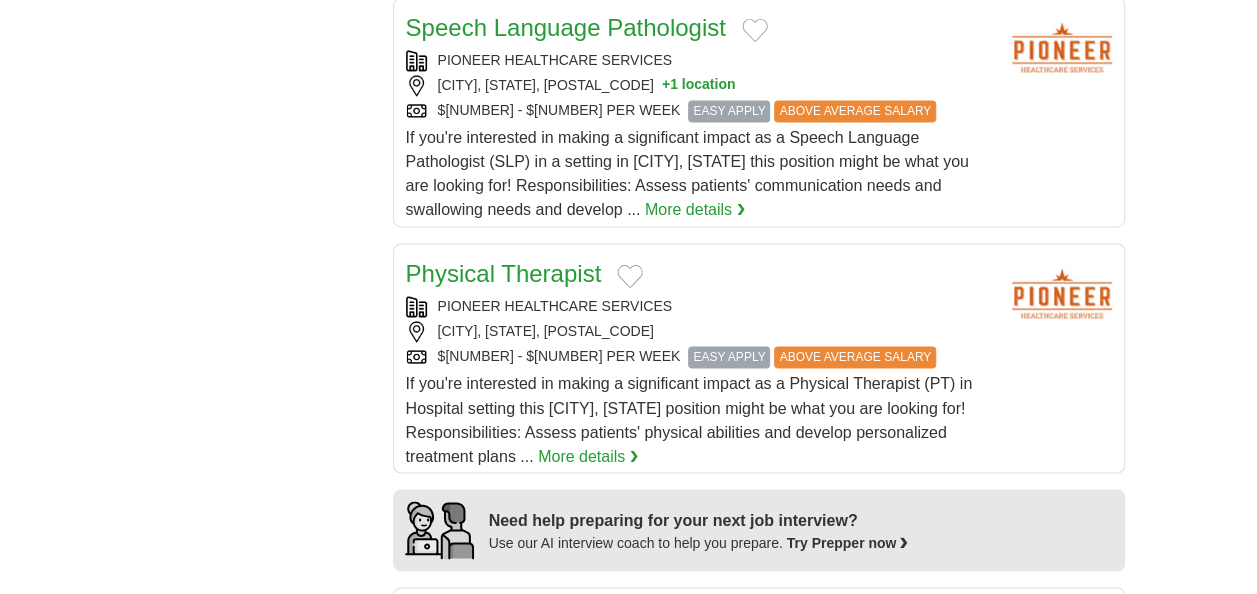 scroll, scrollTop: 1700, scrollLeft: 0, axis: vertical 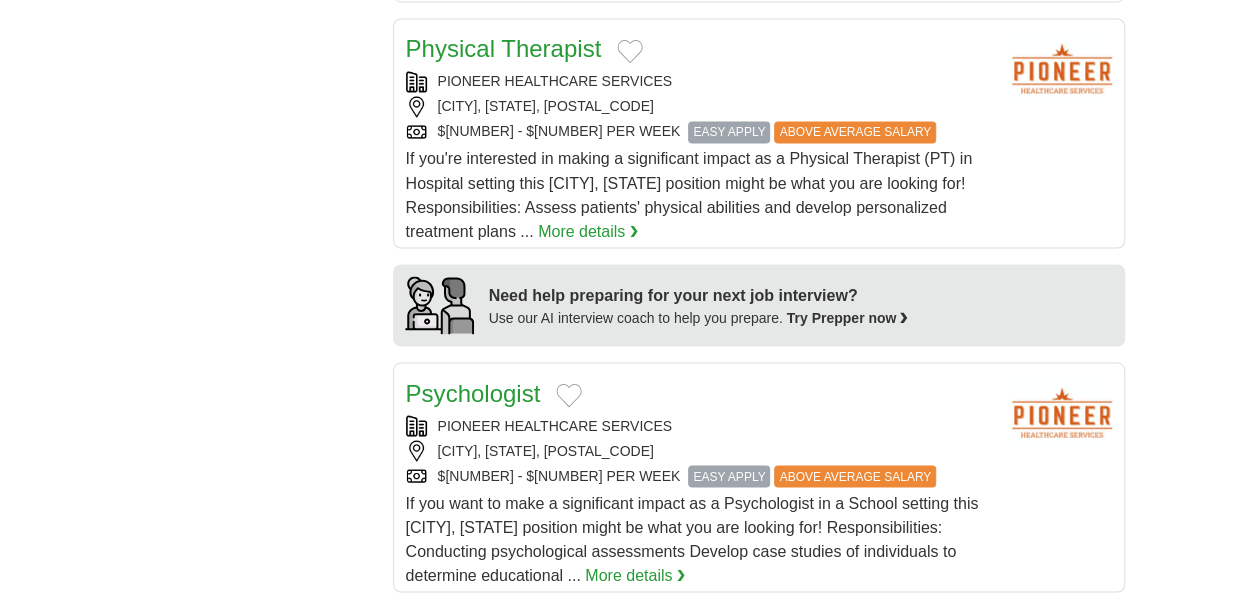 click on "lizzysarpong123@gmail.com
MyAdzuna
Alerts
Favorites
Resumes
ApplyIQ
Preferences
Posted jobs
Logout
Advertise
8,595,366
Jobs in US
Salary
Salary
Select a salary range
Salary from
from $10,000
from $20,000 from $40,000" at bounding box center [628, 660] 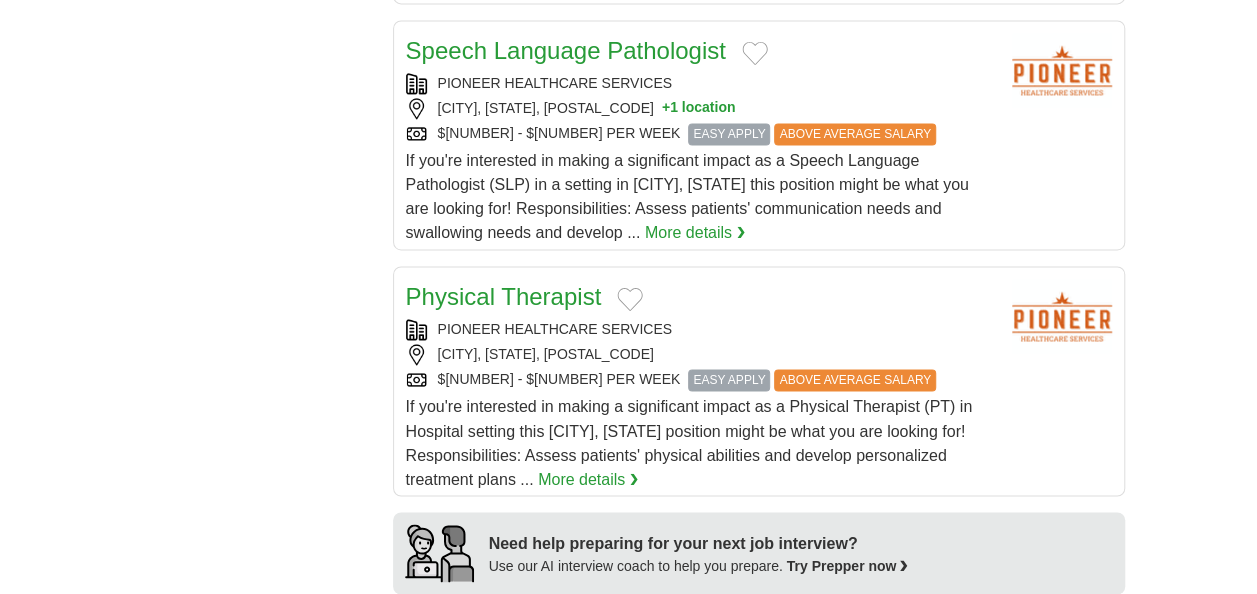 scroll, scrollTop: 1260, scrollLeft: 0, axis: vertical 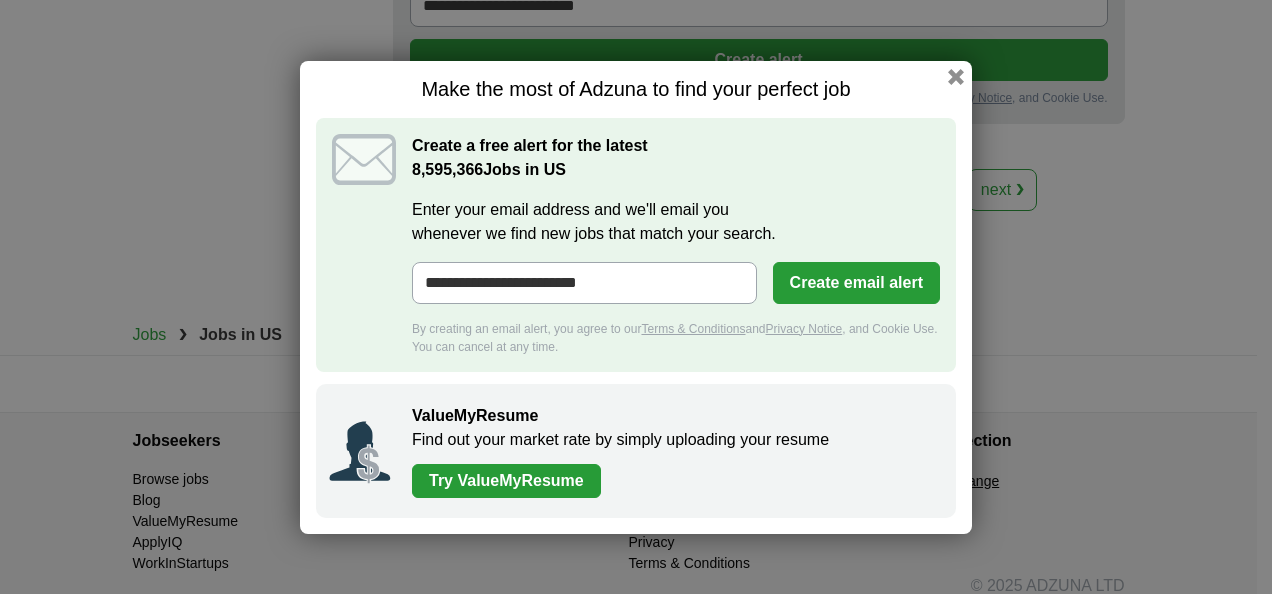 click on "Try ValueMyResume" at bounding box center [506, 481] 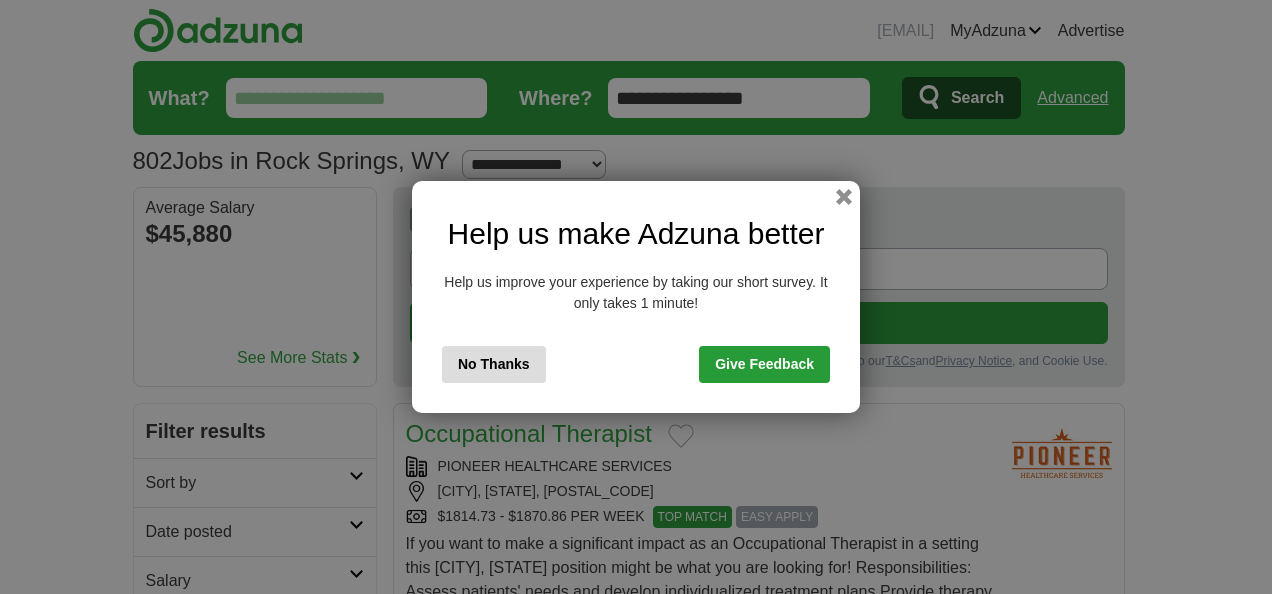 scroll, scrollTop: 0, scrollLeft: 0, axis: both 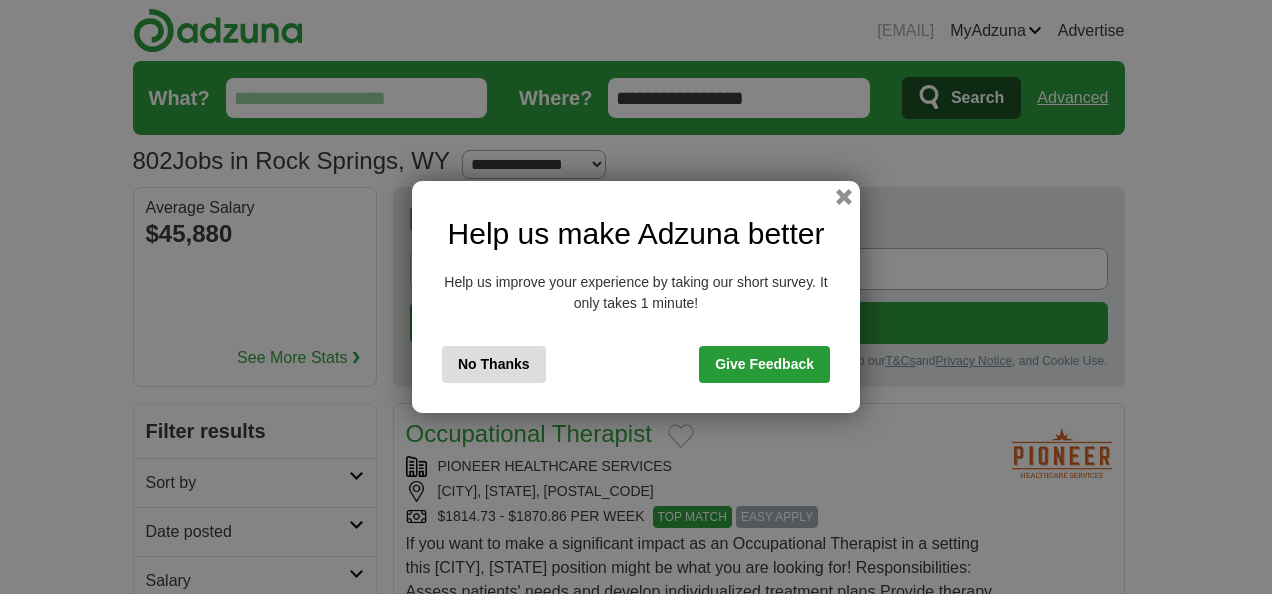 click on "No Thanks" at bounding box center (494, 364) 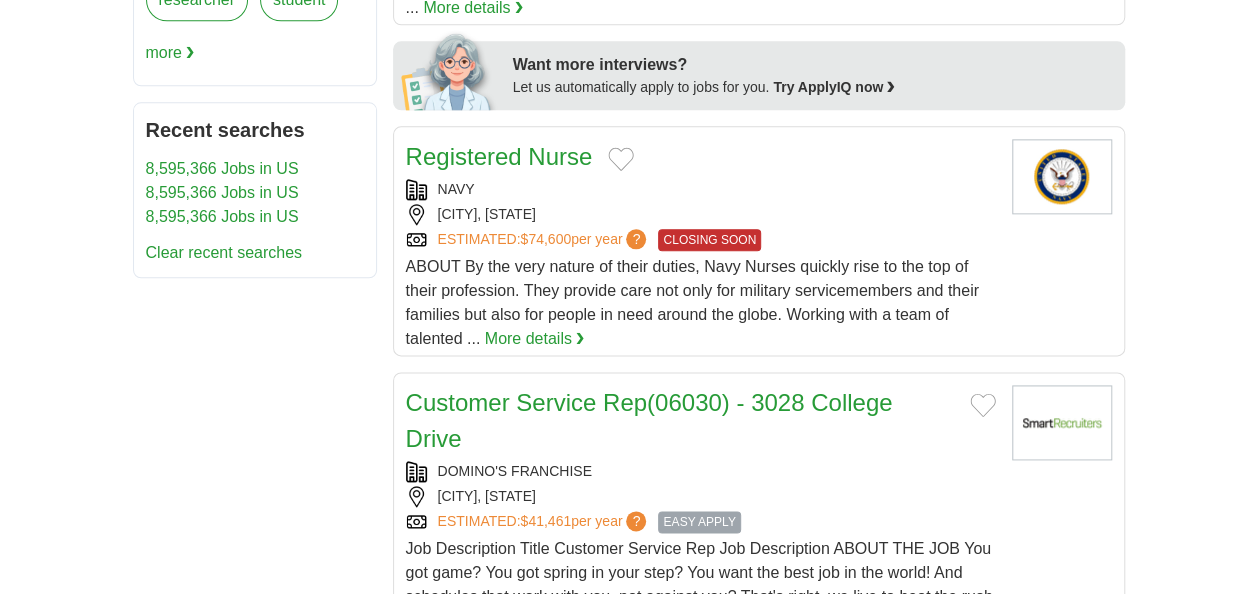 scroll, scrollTop: 1200, scrollLeft: 0, axis: vertical 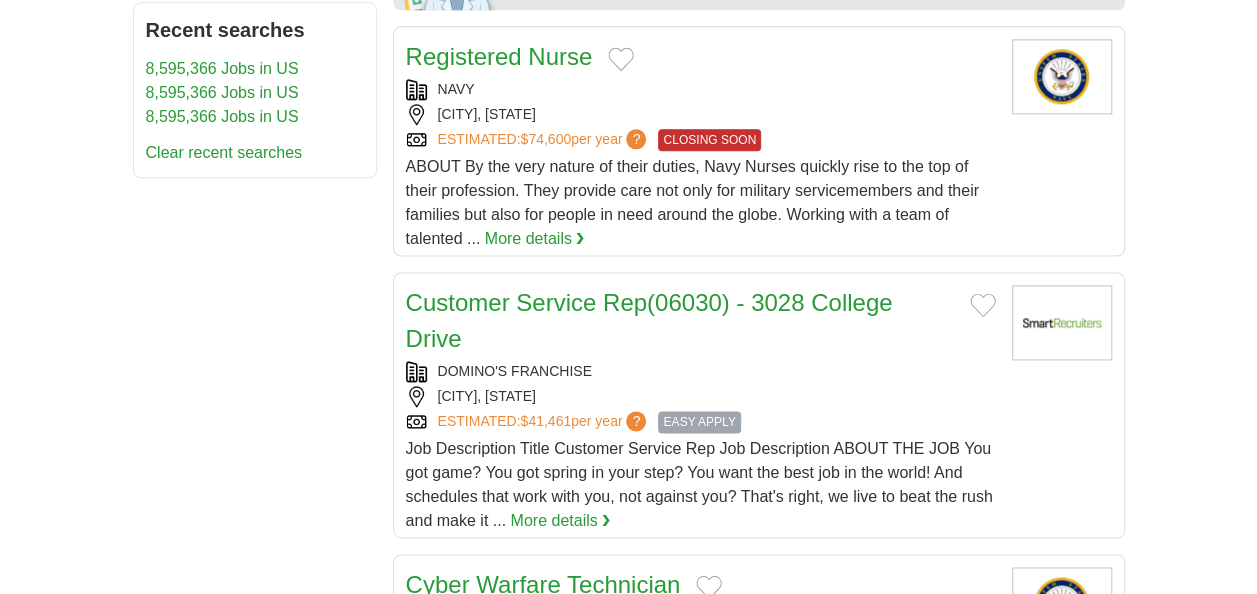 click on "EASY APPLY" at bounding box center (699, 422) 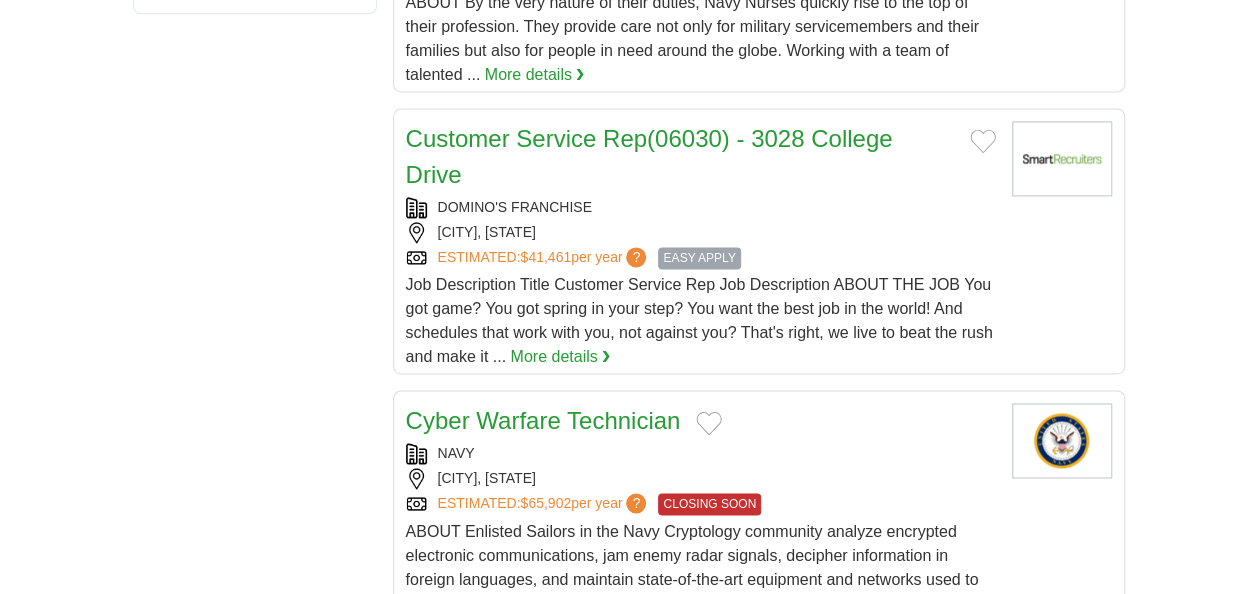 scroll, scrollTop: 1500, scrollLeft: 0, axis: vertical 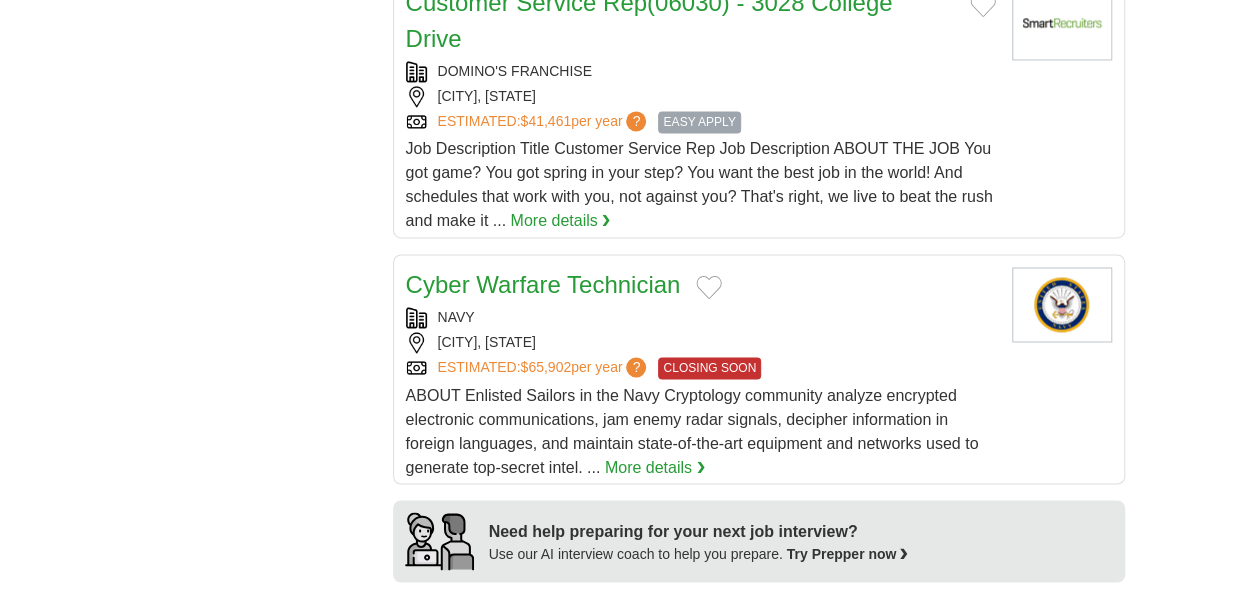 click on "Cyber Warfare Technician" at bounding box center (543, 284) 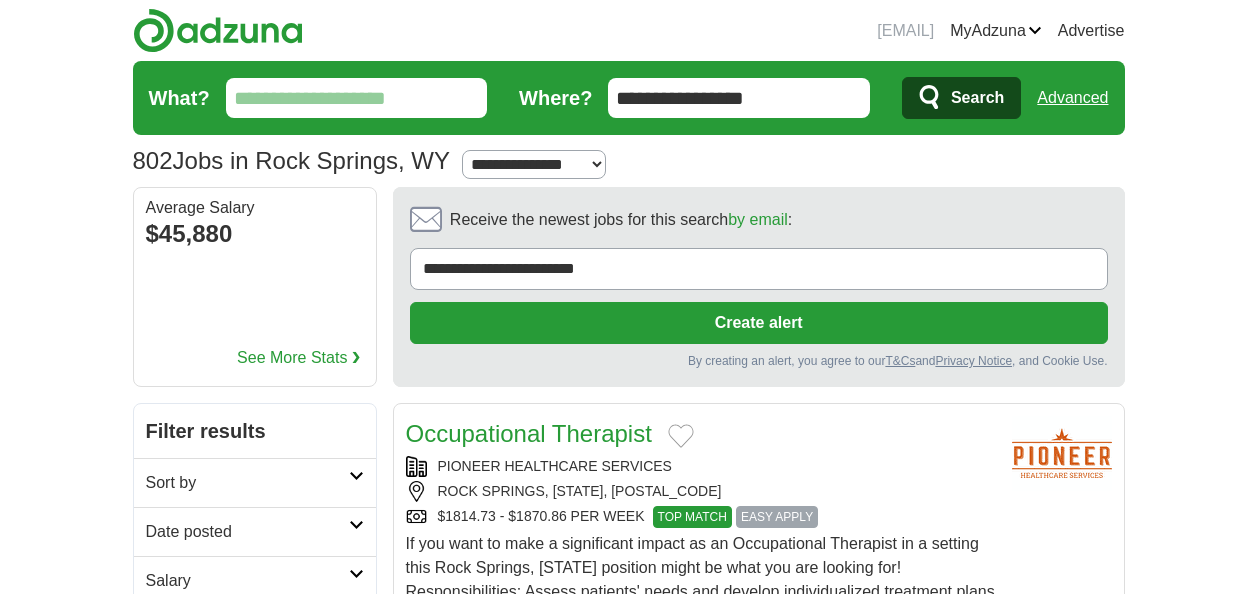 scroll, scrollTop: 0, scrollLeft: 0, axis: both 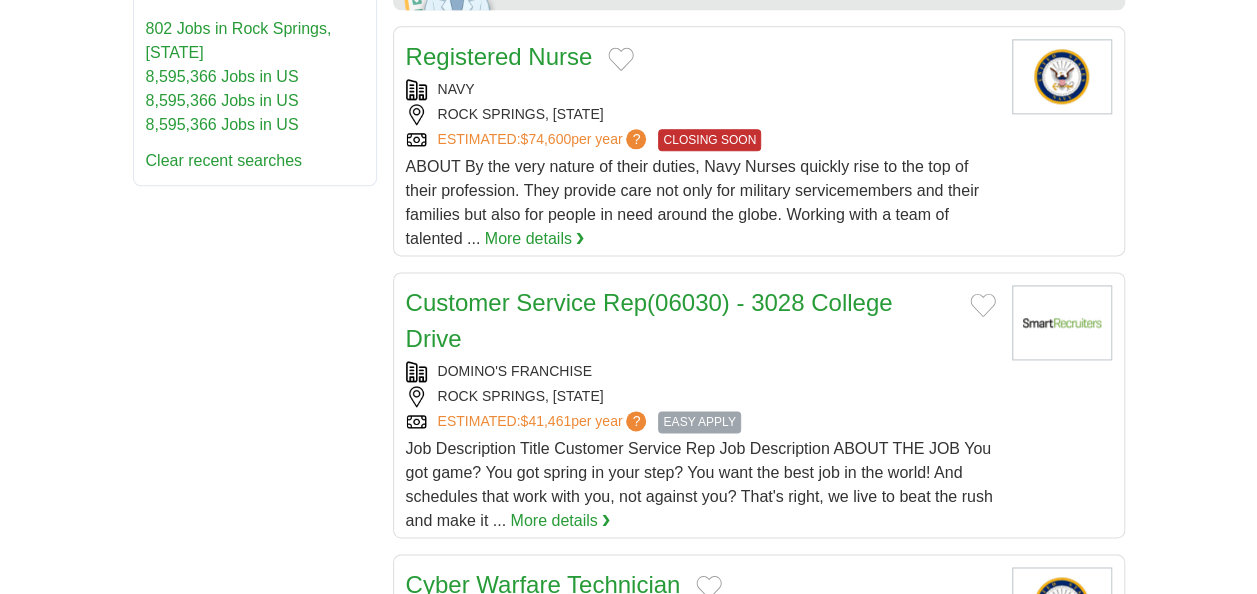 click on "Customer Service Rep(06030) - 3028 College Drive" at bounding box center [649, 320] 